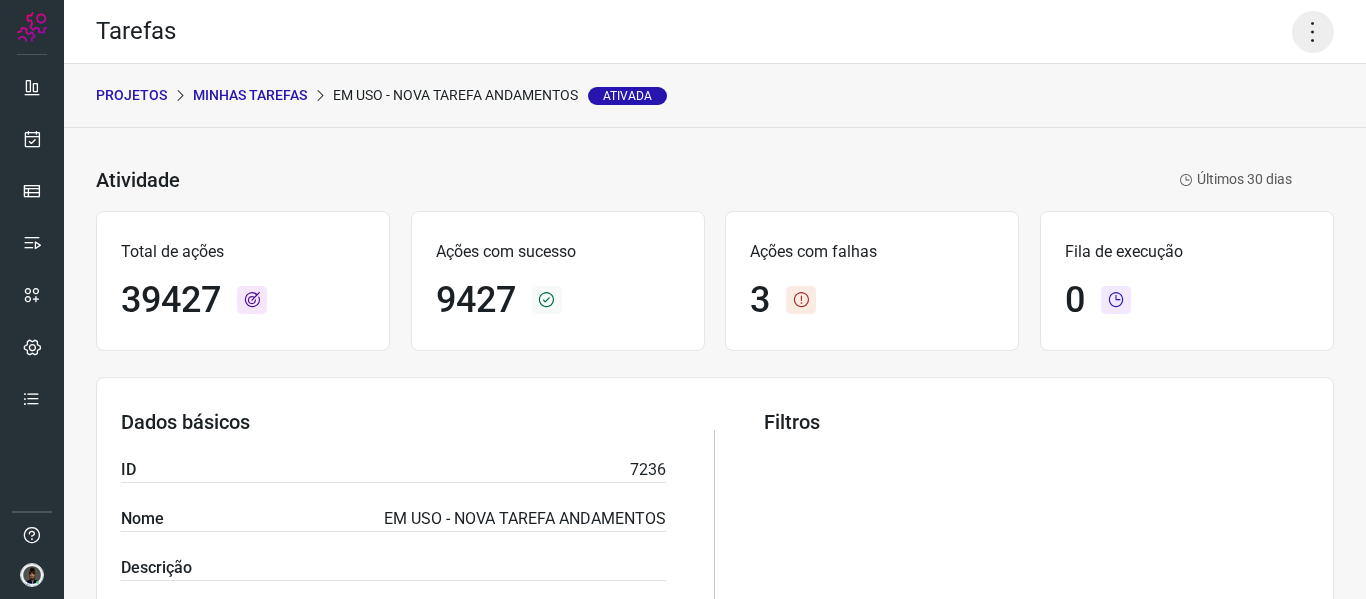 click 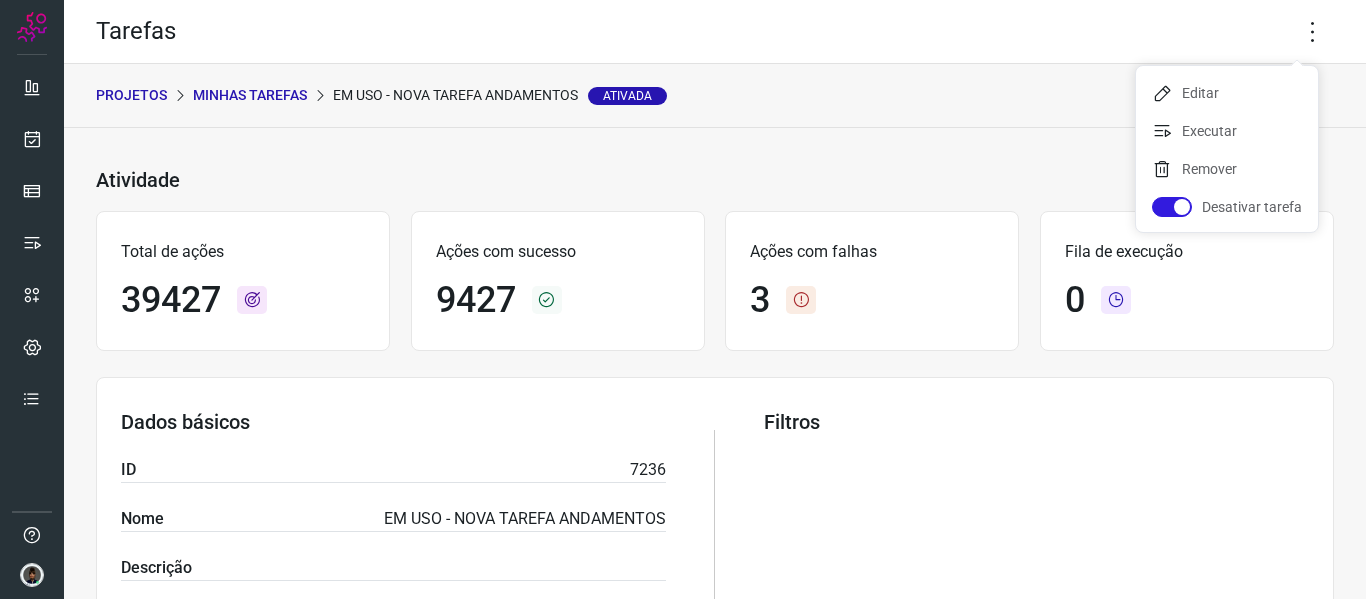 click on "PROJETOS  Minhas Tarefas EM USO - NOVA TAREFA ANDAMENTOS  Ativada" at bounding box center (715, 96) 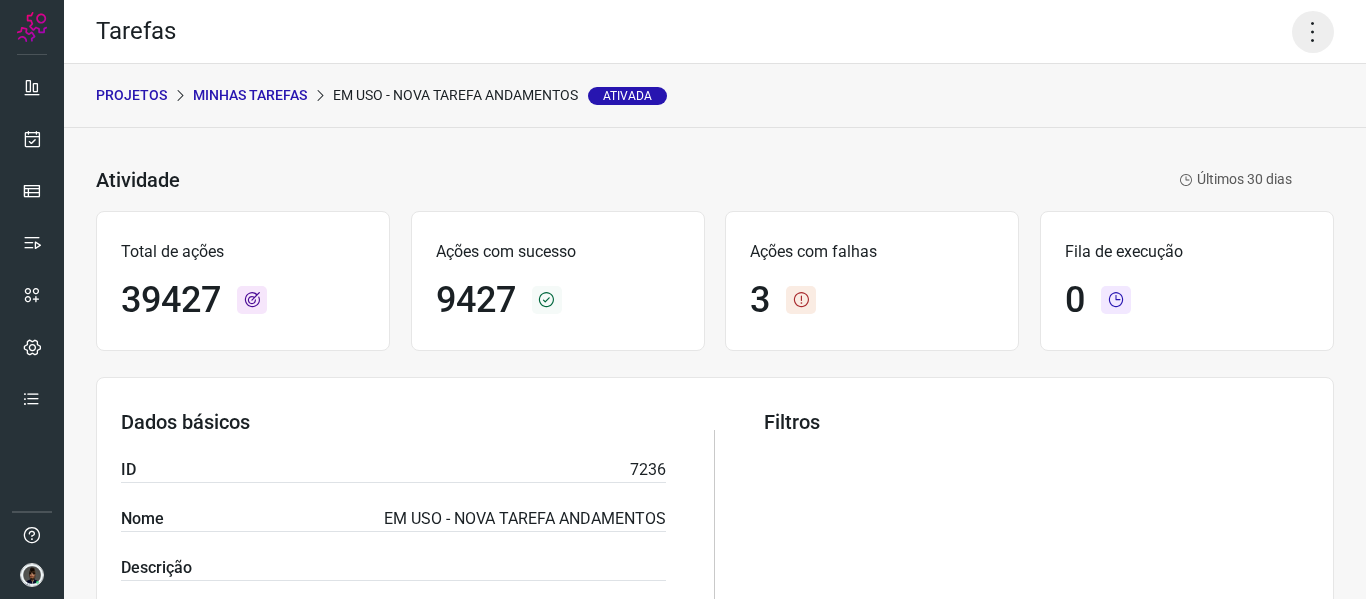 click 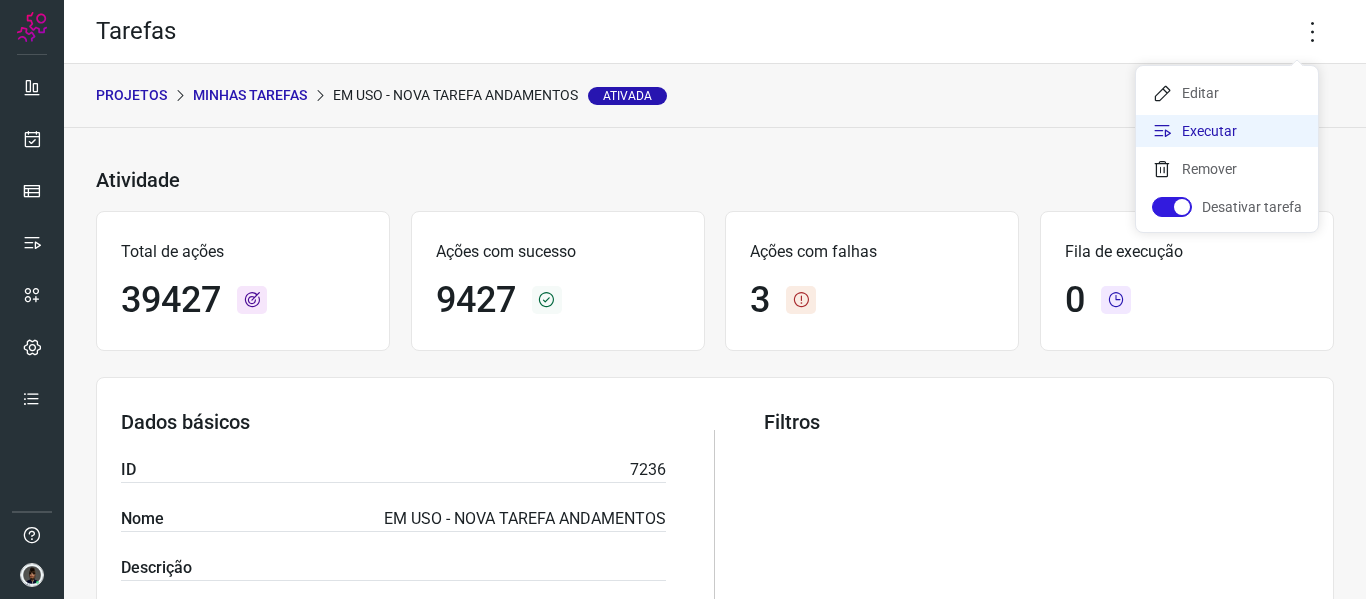 click on "Executar" 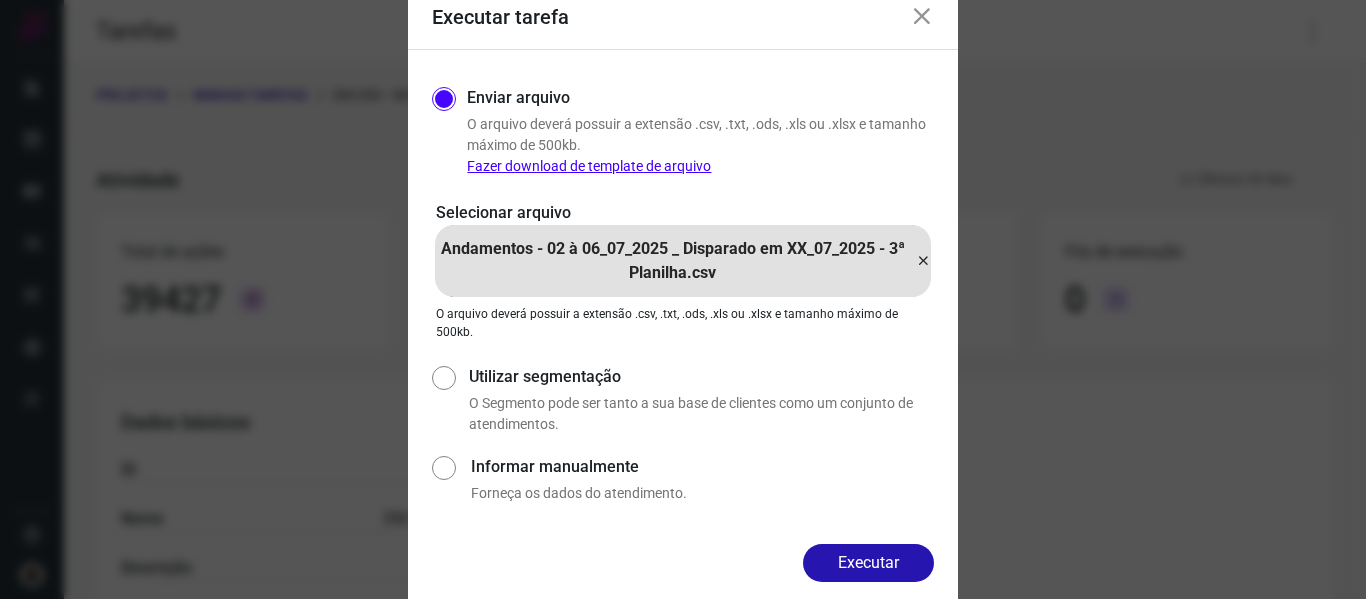 click at bounding box center [923, 261] 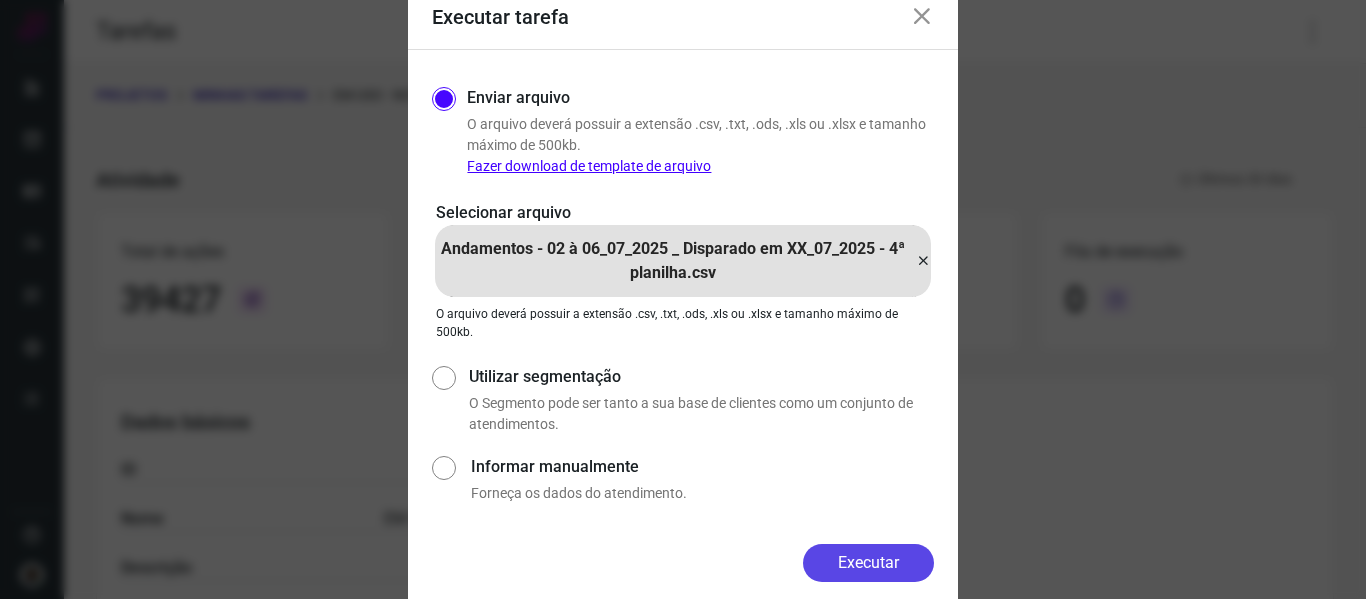 click on "Executar" at bounding box center [868, 563] 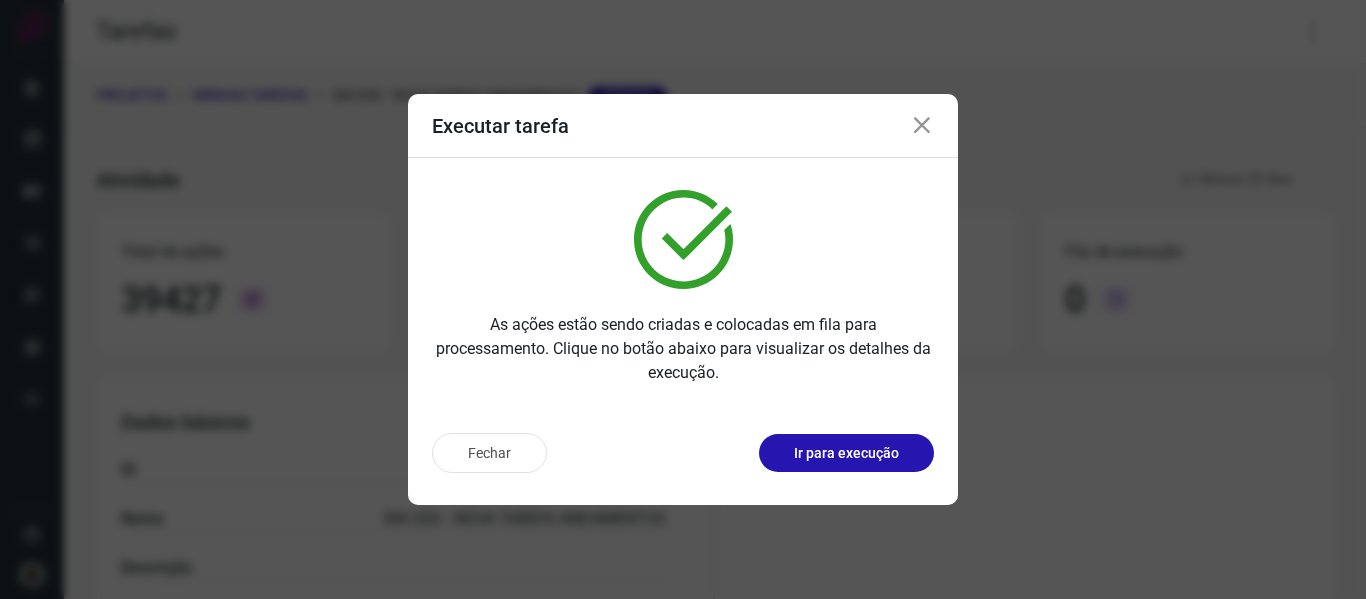 click at bounding box center [922, 126] 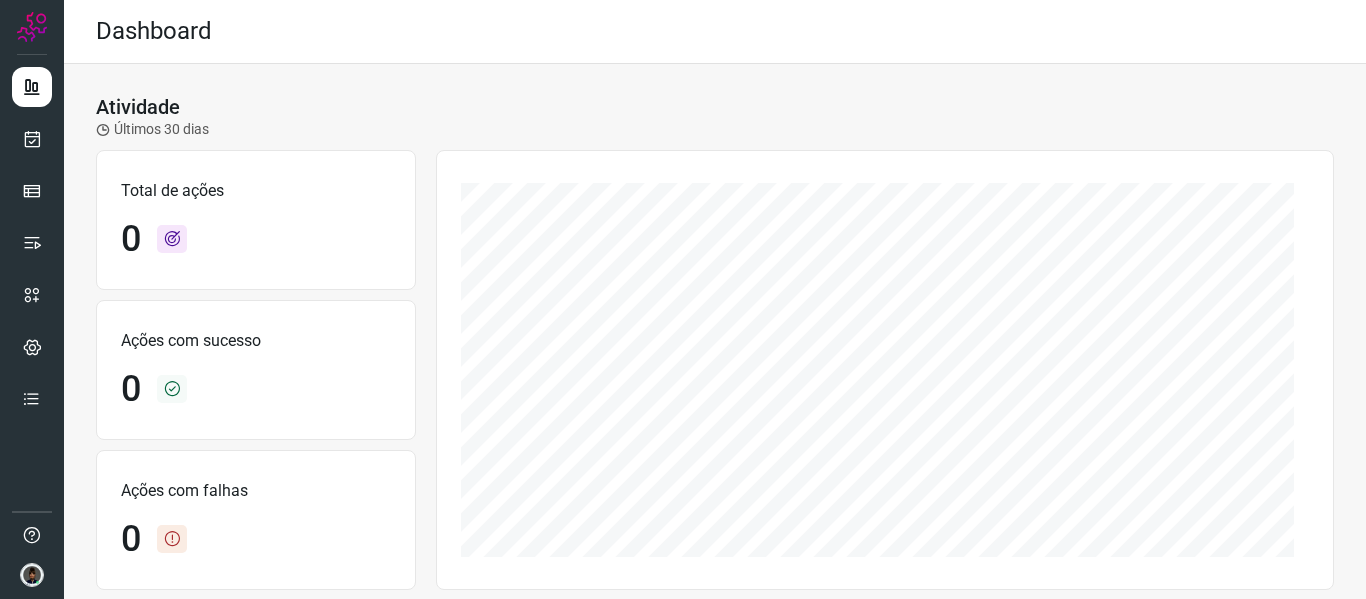 scroll, scrollTop: 0, scrollLeft: 0, axis: both 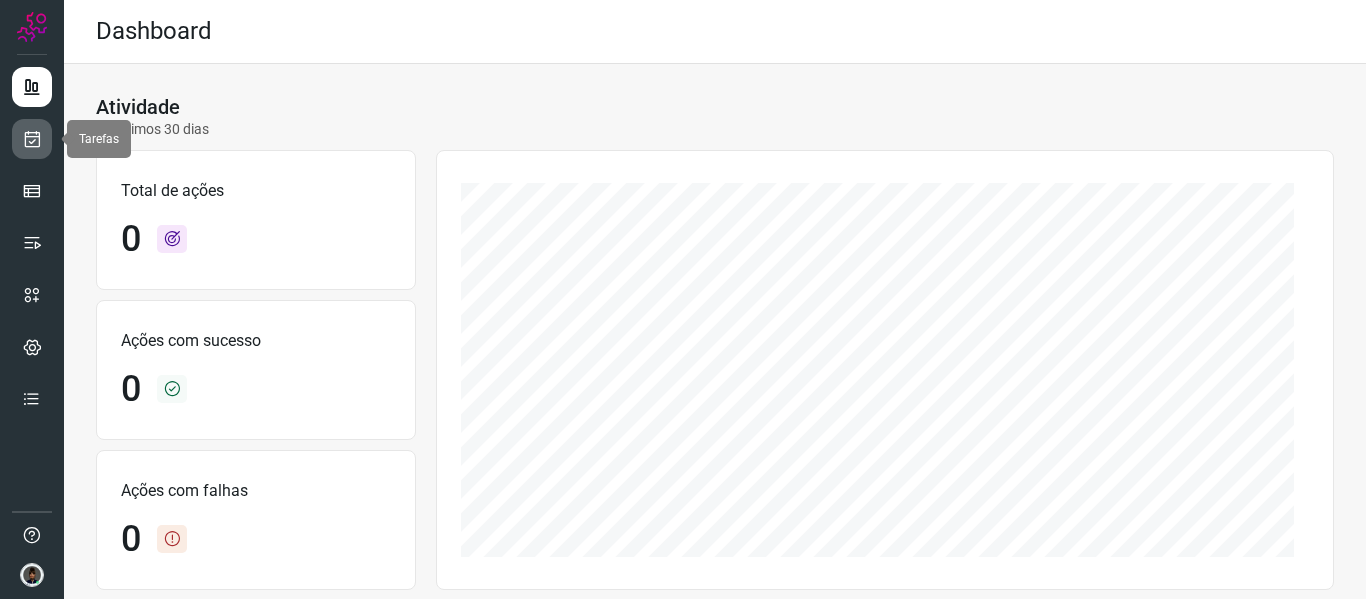 click at bounding box center (32, 139) 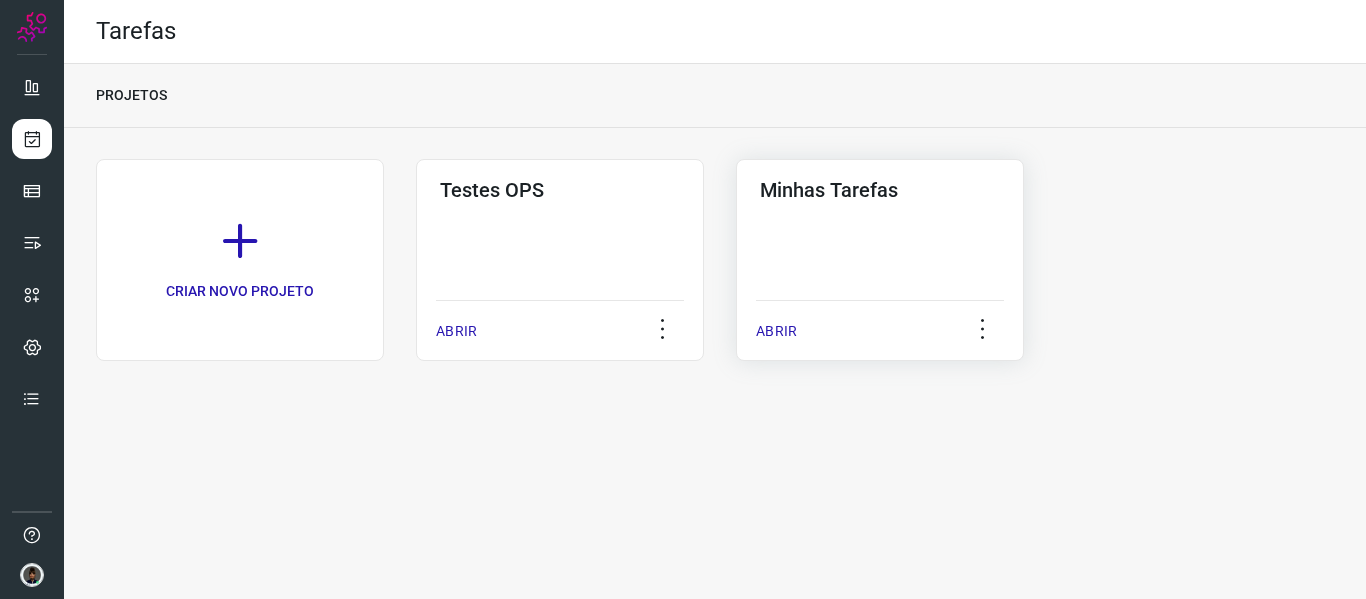 click on "Minhas Tarefas  ABRIR" 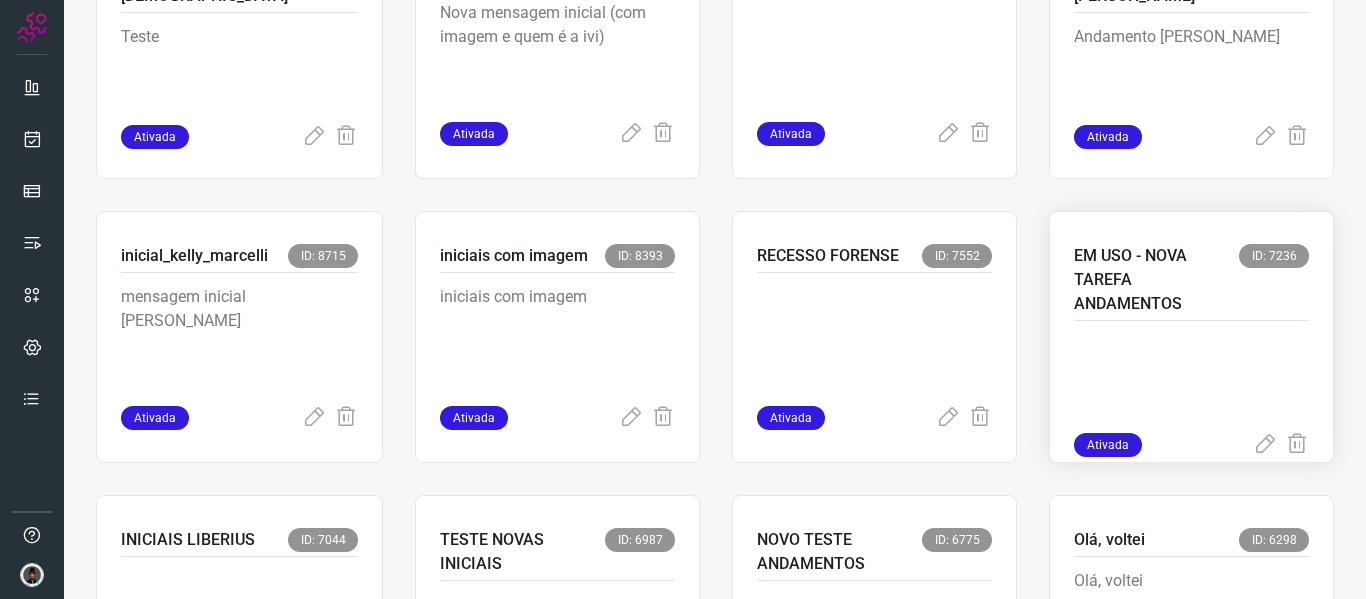 click on "EM USO - NOVA TAREFA ANDAMENTOS" at bounding box center [1156, 280] 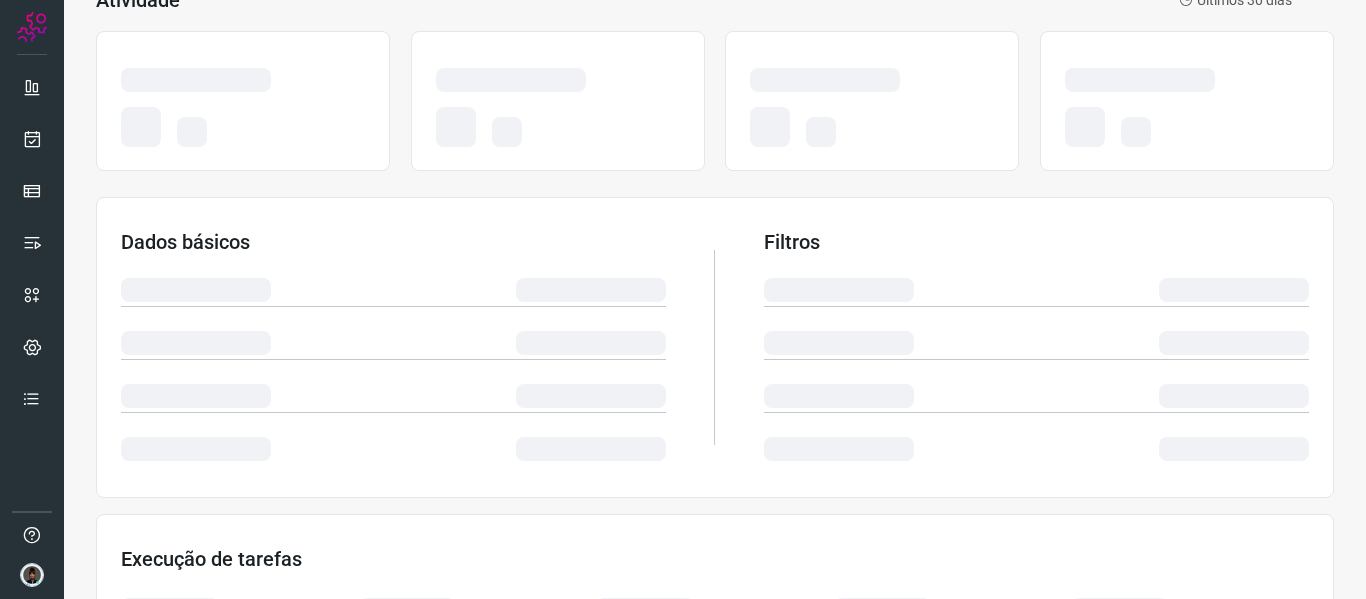scroll, scrollTop: 0, scrollLeft: 0, axis: both 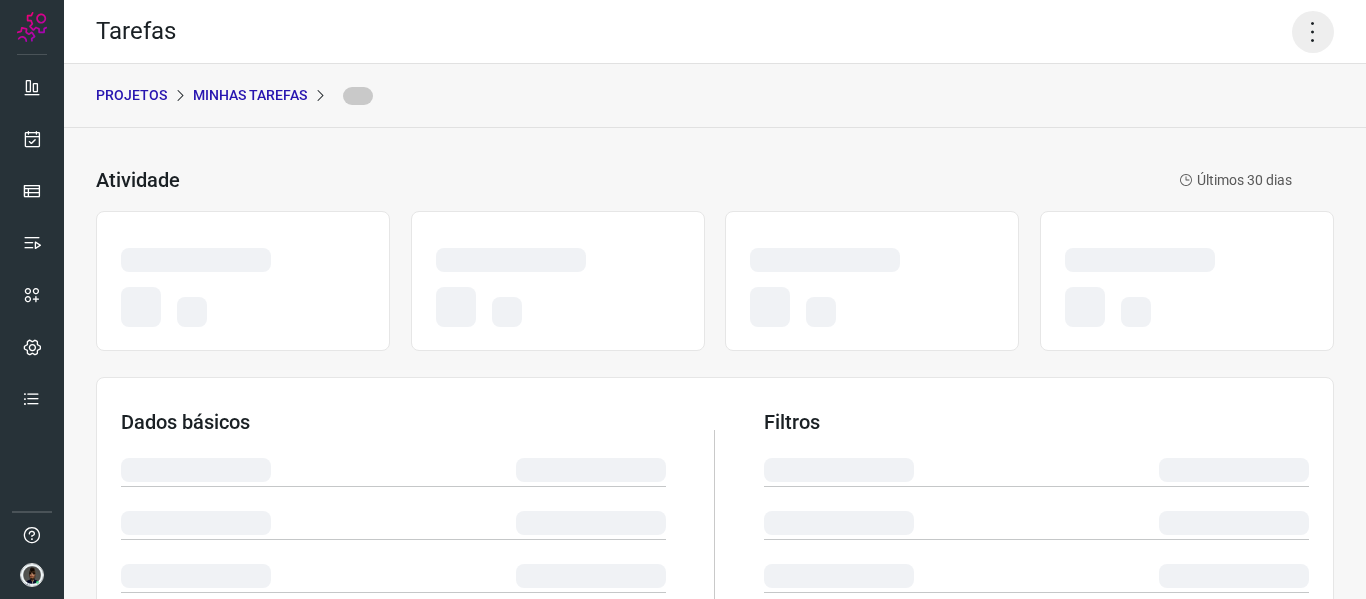 click 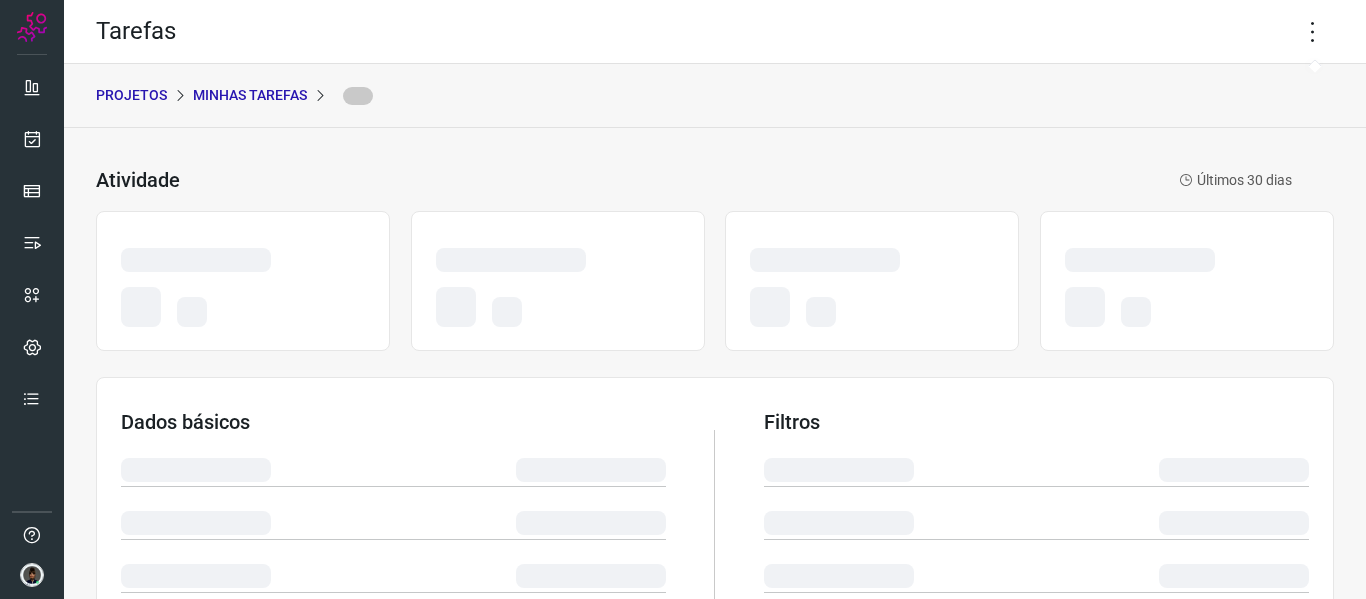 click on "Tarefas" at bounding box center (715, 32) 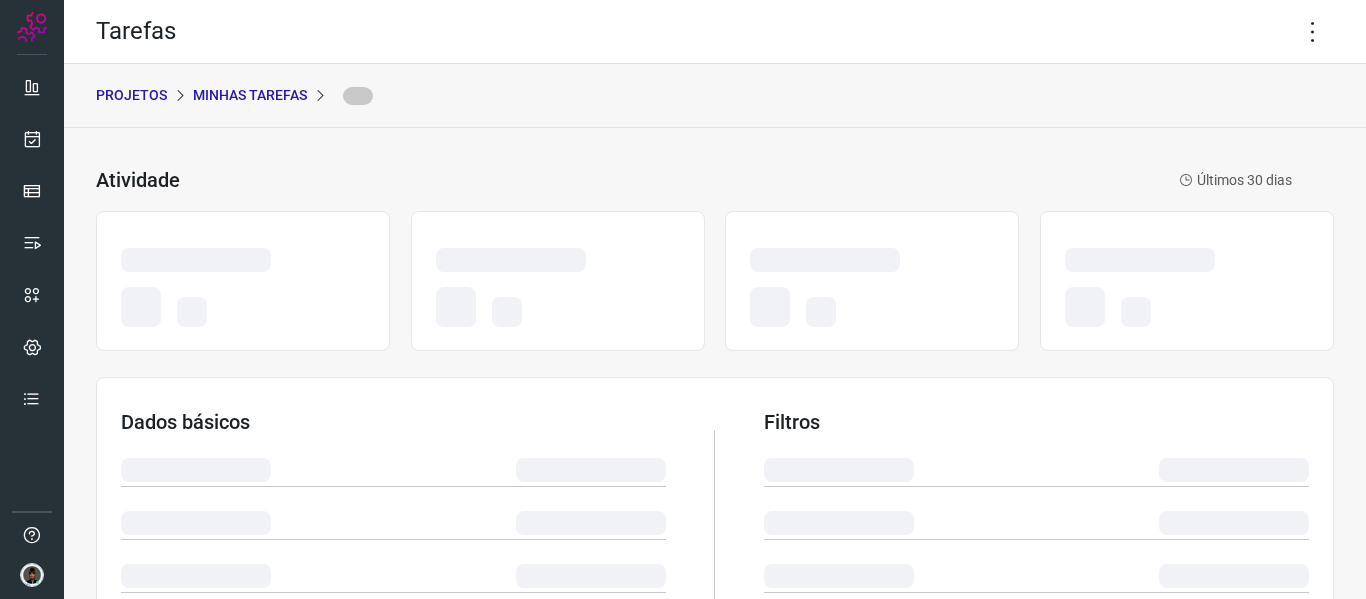 click on "Tarefas" at bounding box center (715, 32) 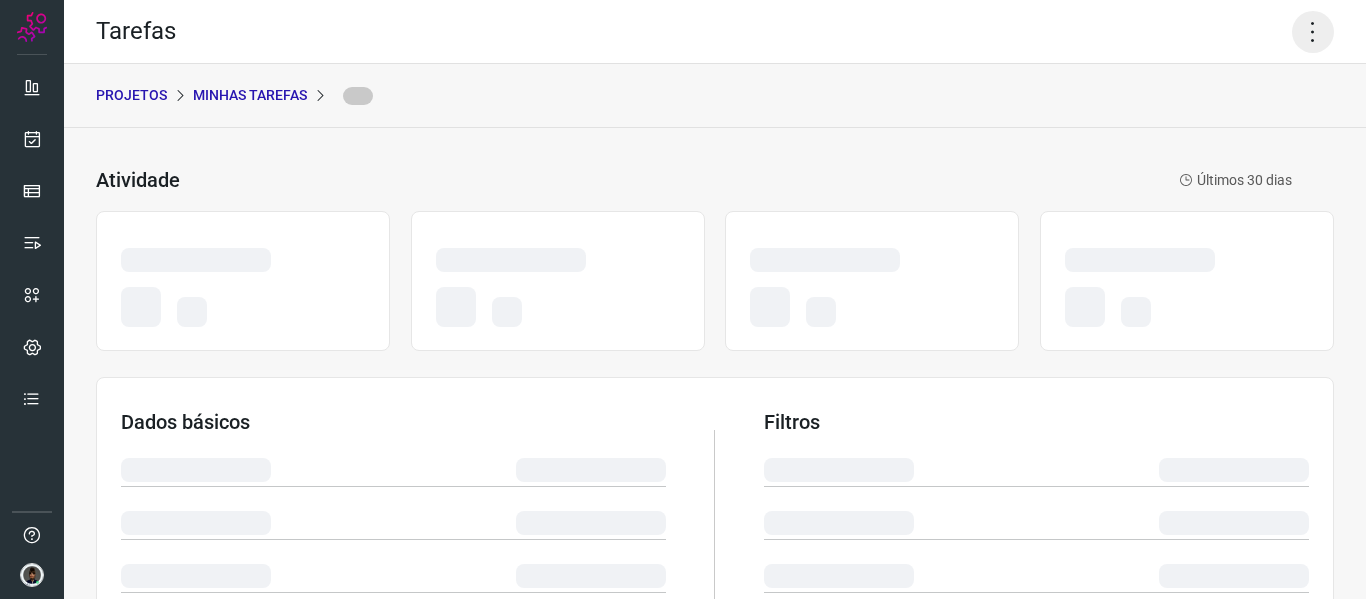click 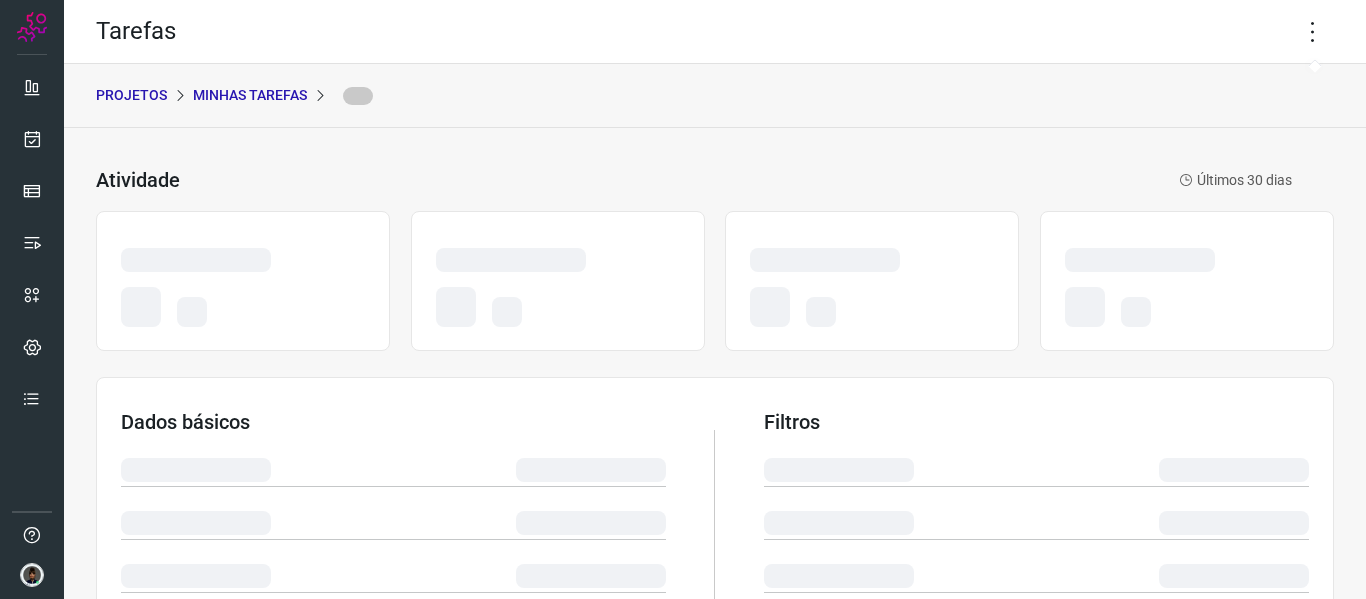 click on "PROJETOS  Minhas Tarefas" at bounding box center (715, 96) 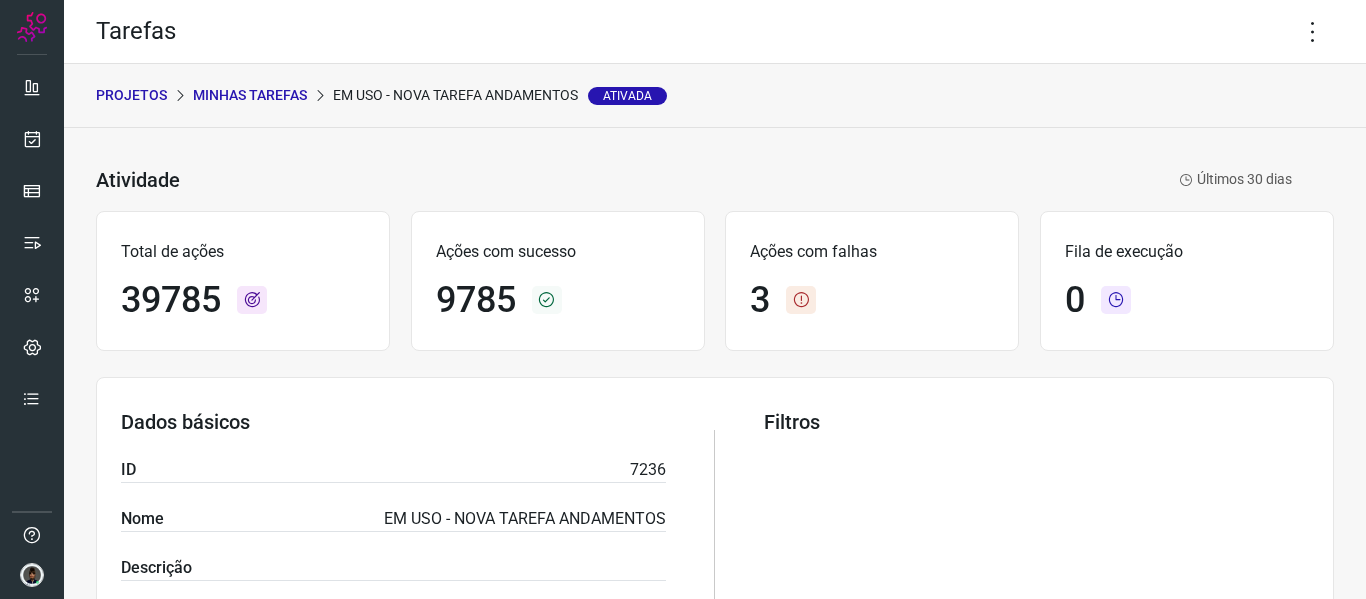 click 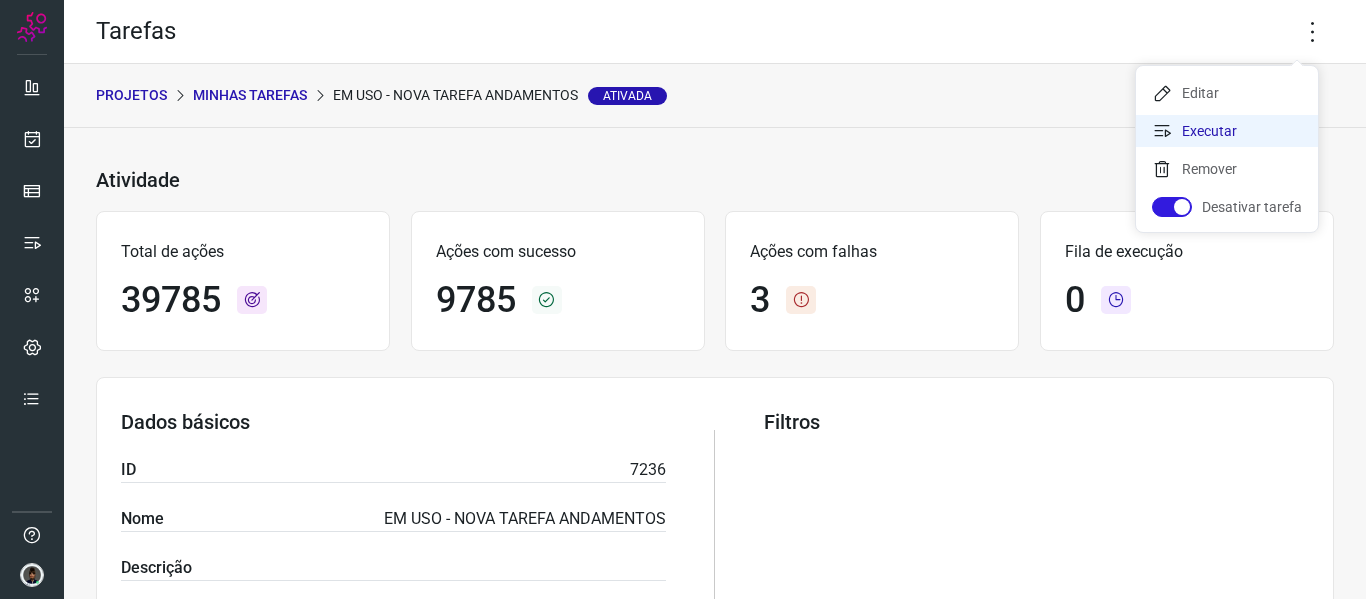 drag, startPoint x: 1261, startPoint y: 130, endPoint x: 1252, endPoint y: 124, distance: 10.816654 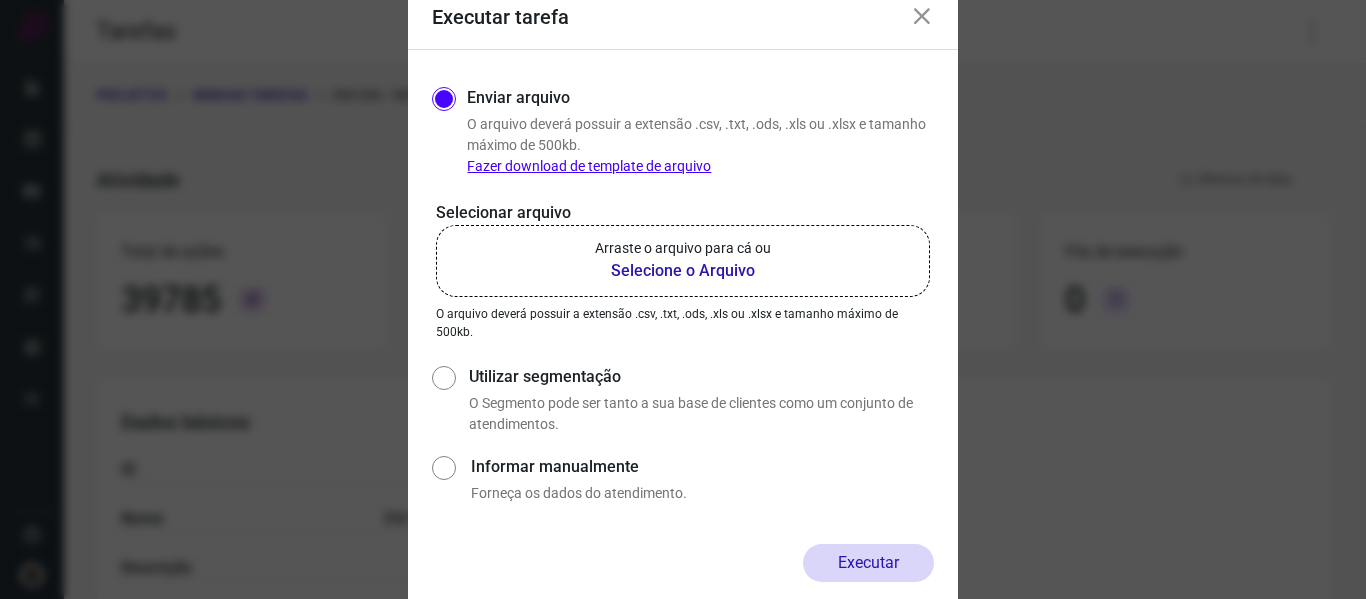 click on "Arraste o arquivo para cá ou Selecione o Arquivo" 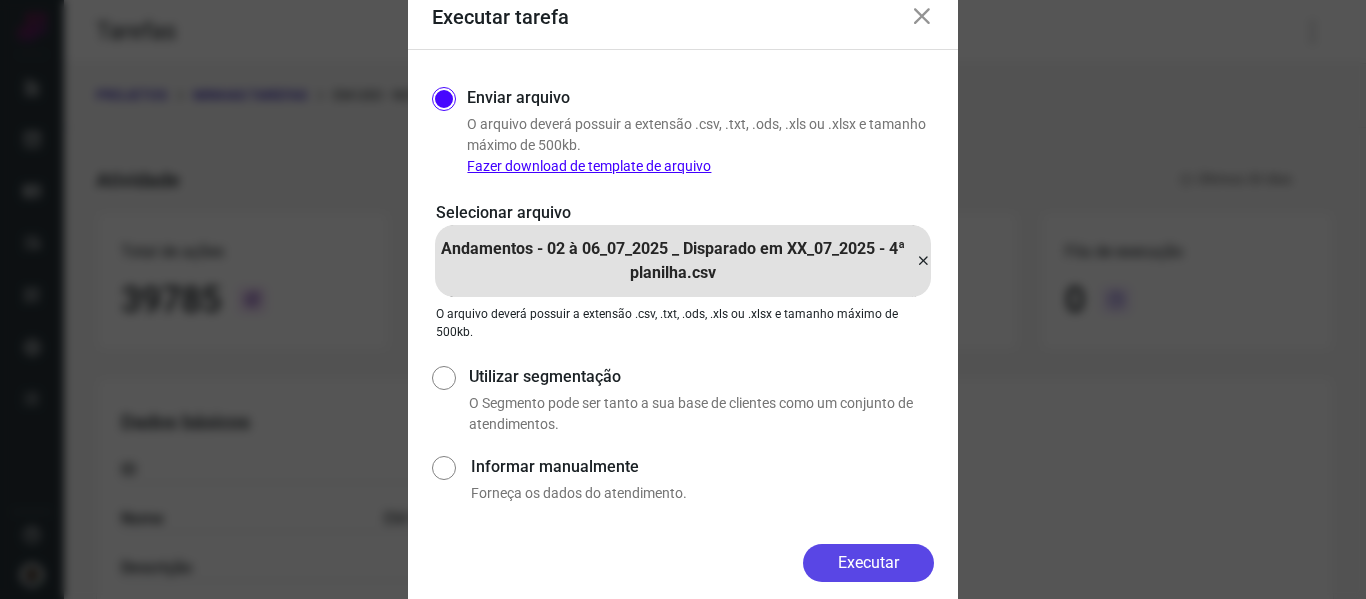 click on "Executar" at bounding box center [868, 563] 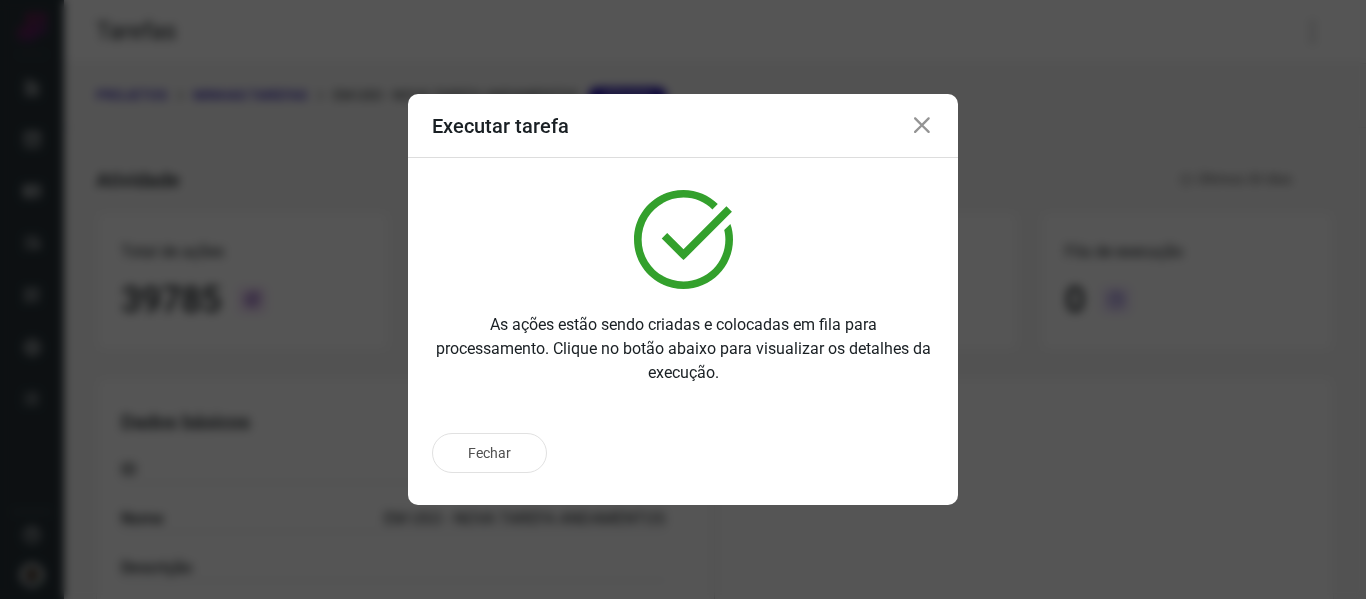 click at bounding box center [922, 126] 